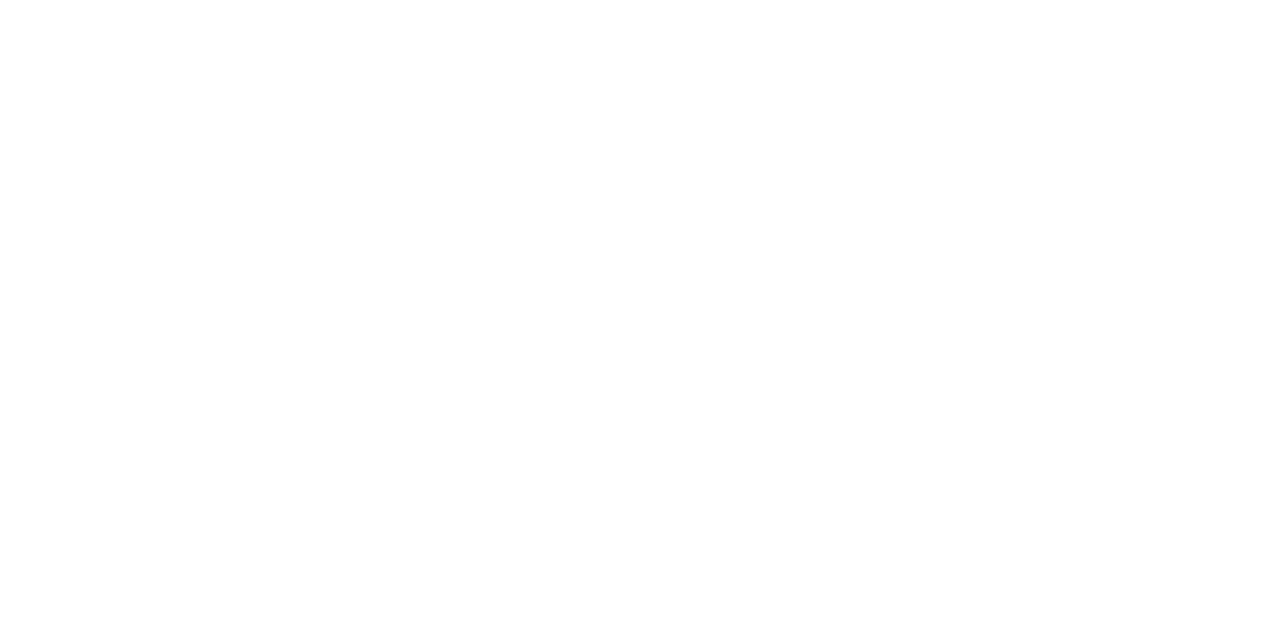 scroll, scrollTop: 0, scrollLeft: 0, axis: both 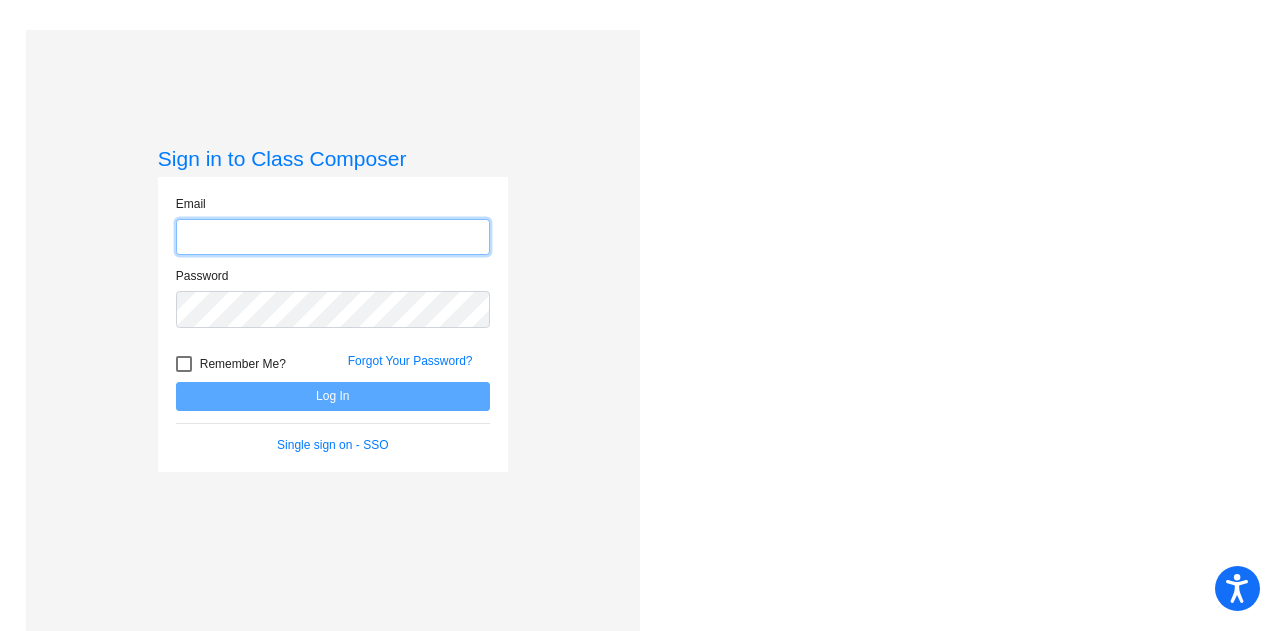 type on "[PERSON_NAME][EMAIL_ADDRESS][DOMAIN_NAME]" 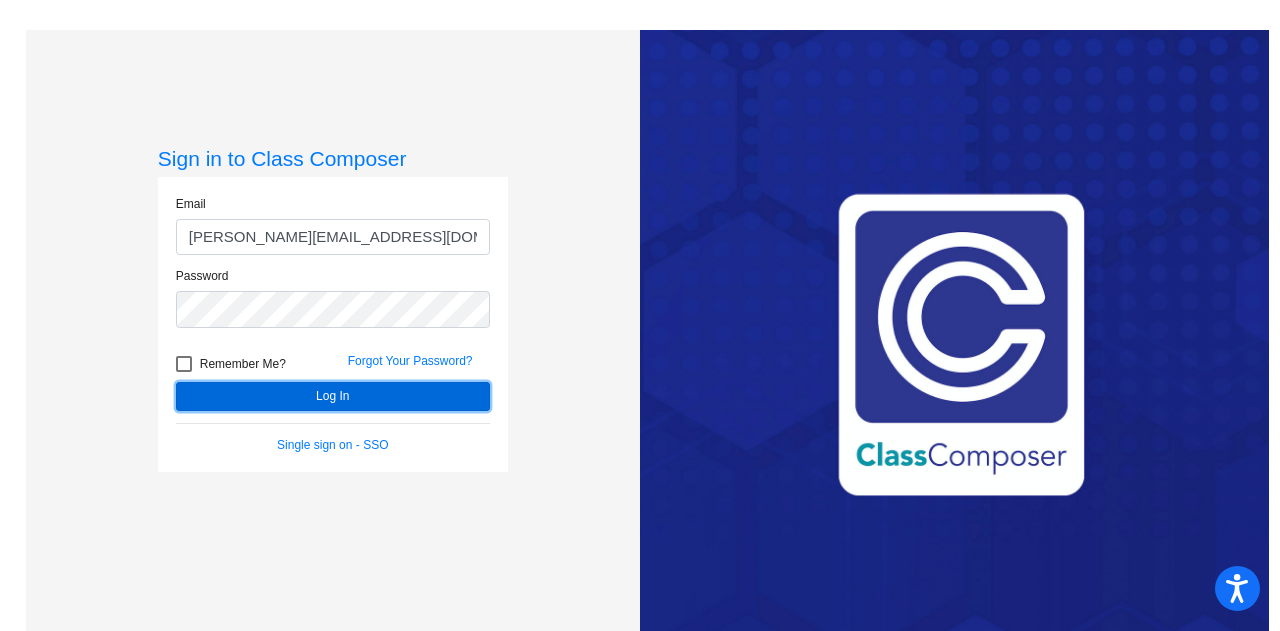 click on "Log In" 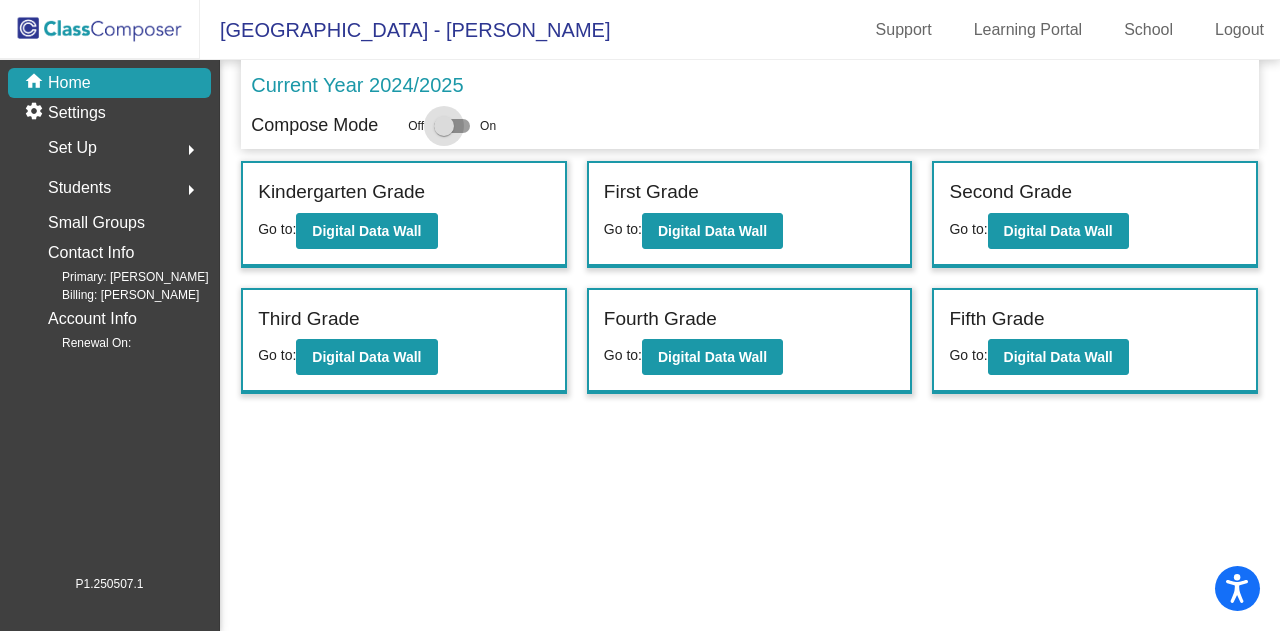 click at bounding box center [452, 126] 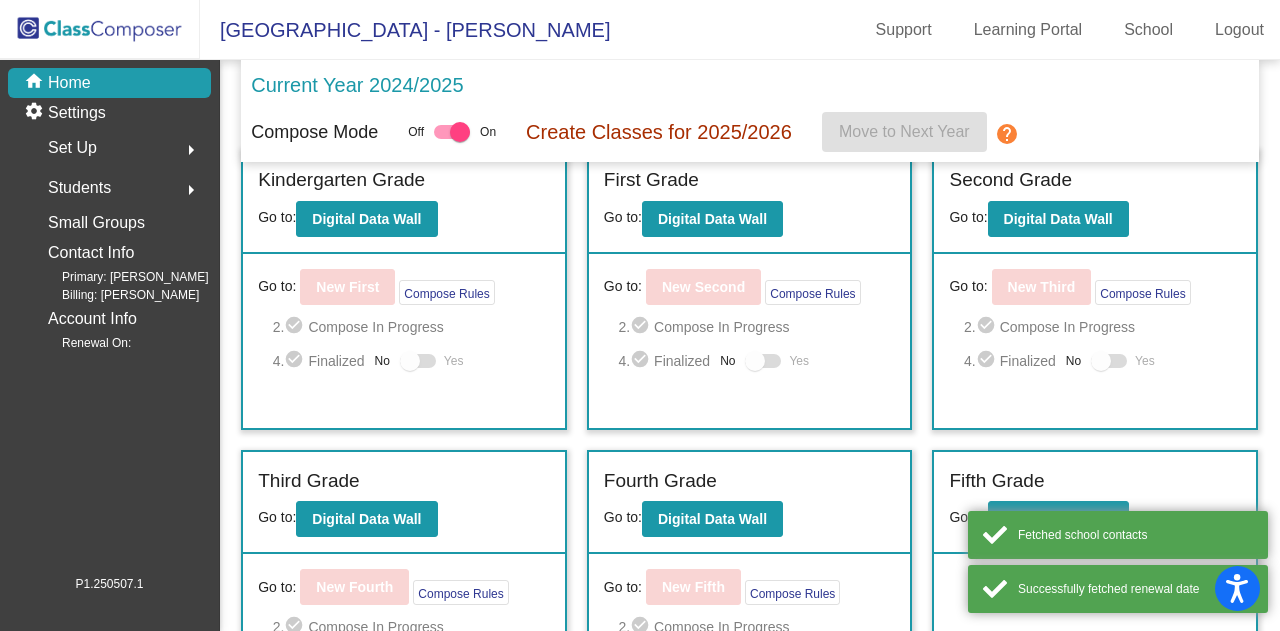 scroll, scrollTop: 26, scrollLeft: 0, axis: vertical 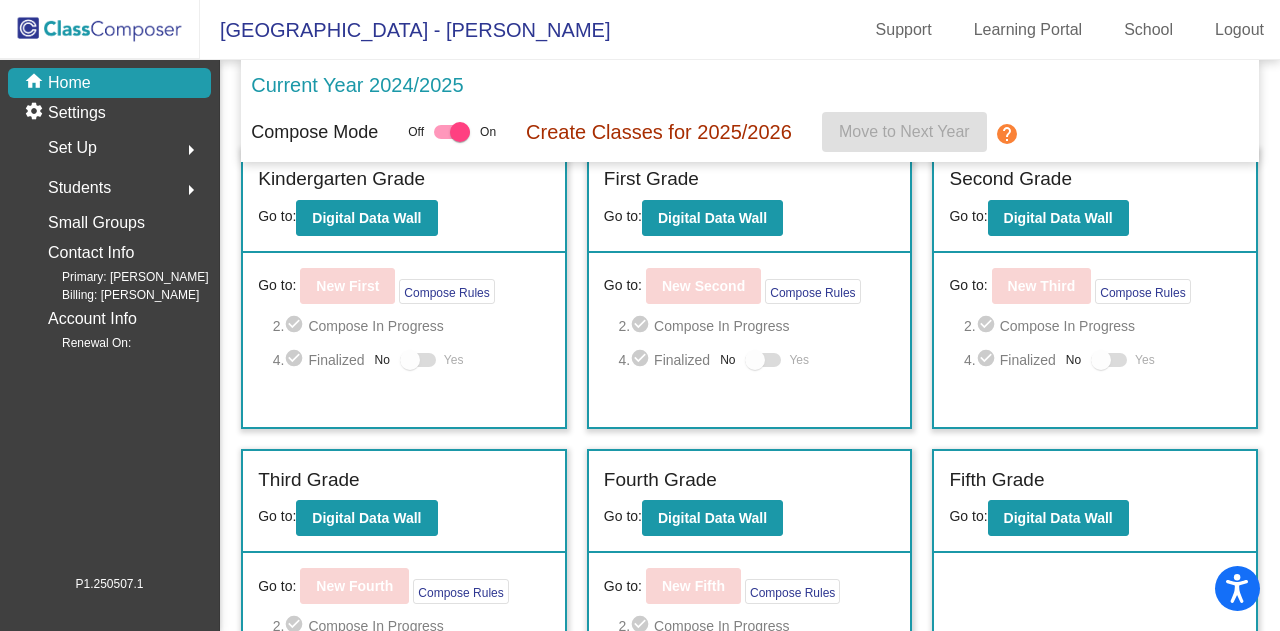 click at bounding box center [410, 360] 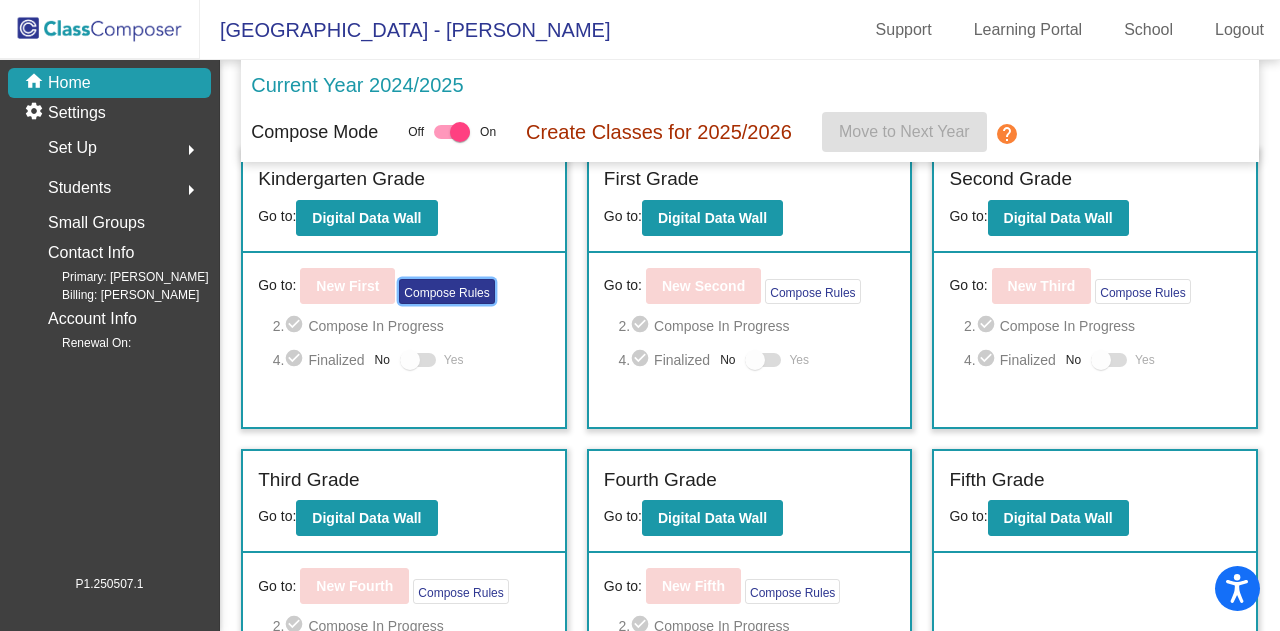 click on "Compose Rules" 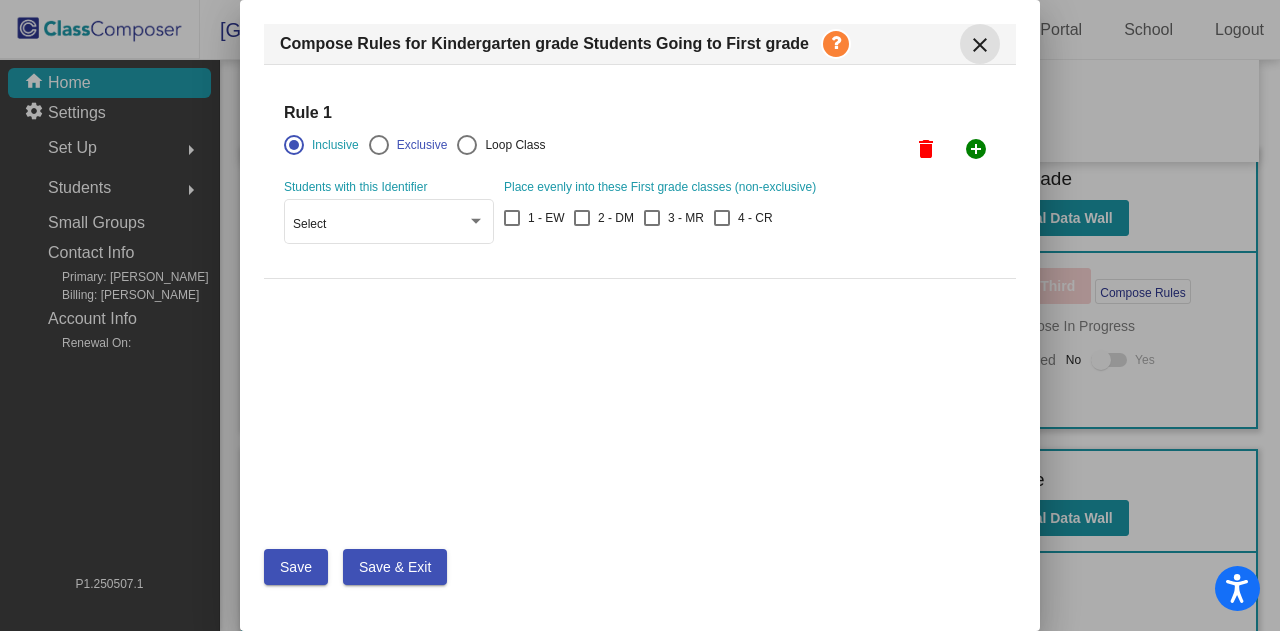 click on "close" at bounding box center [980, 44] 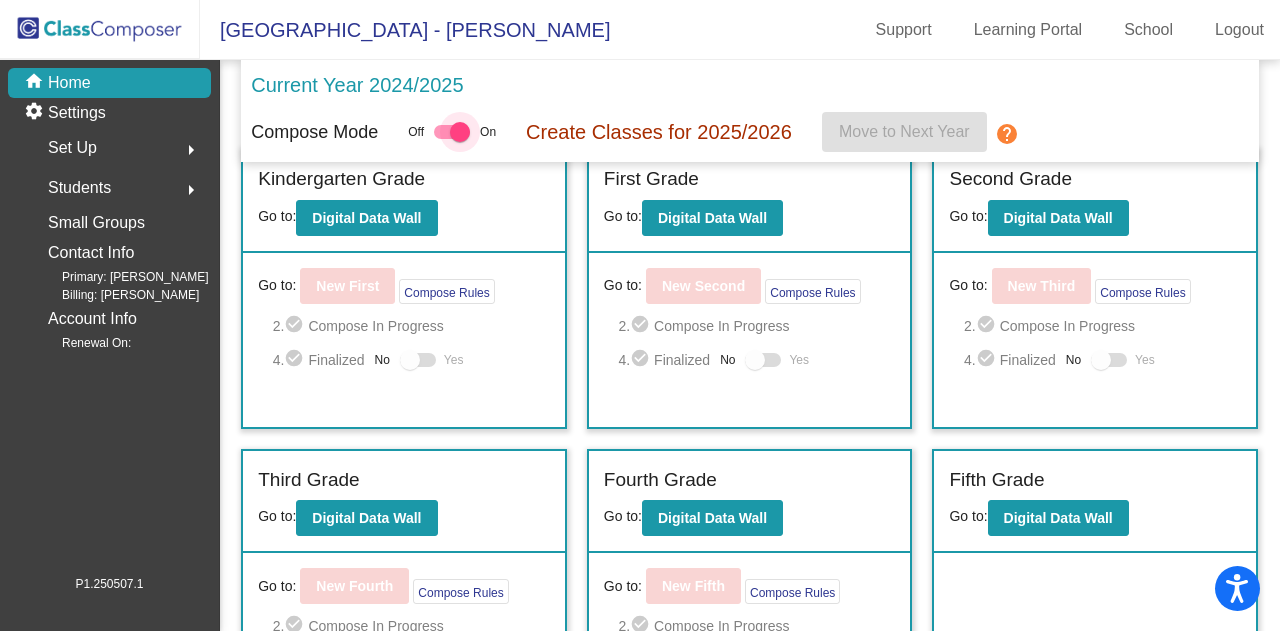 click at bounding box center (460, 132) 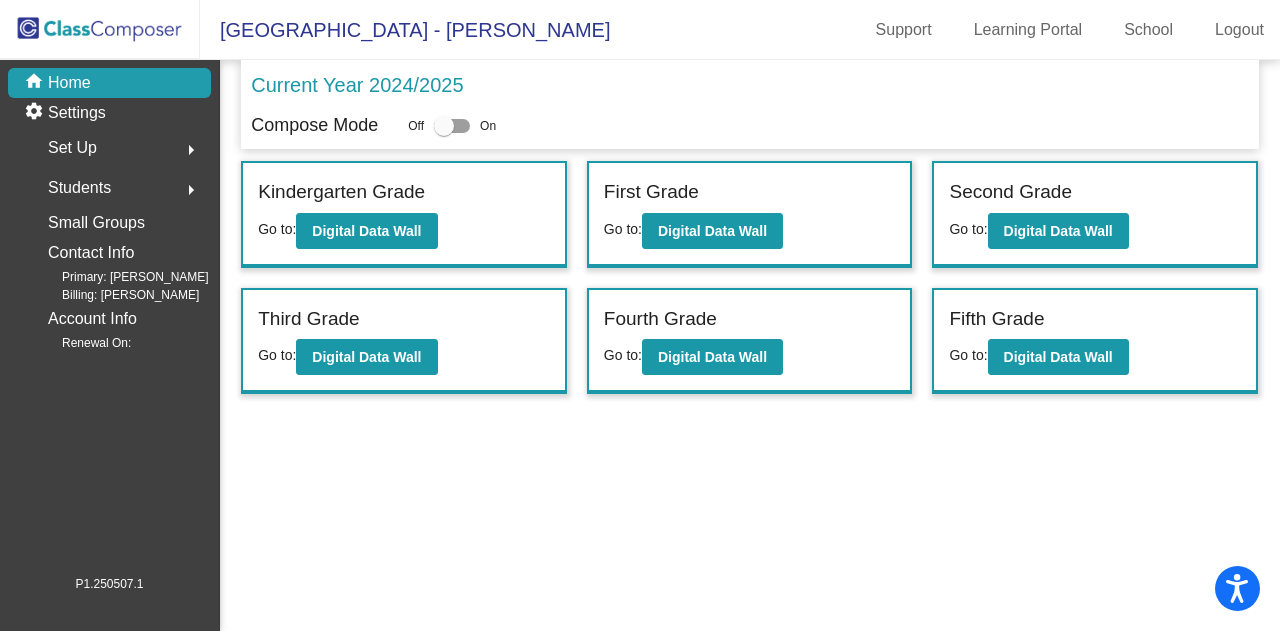 click on "Set Up  arrow_right" 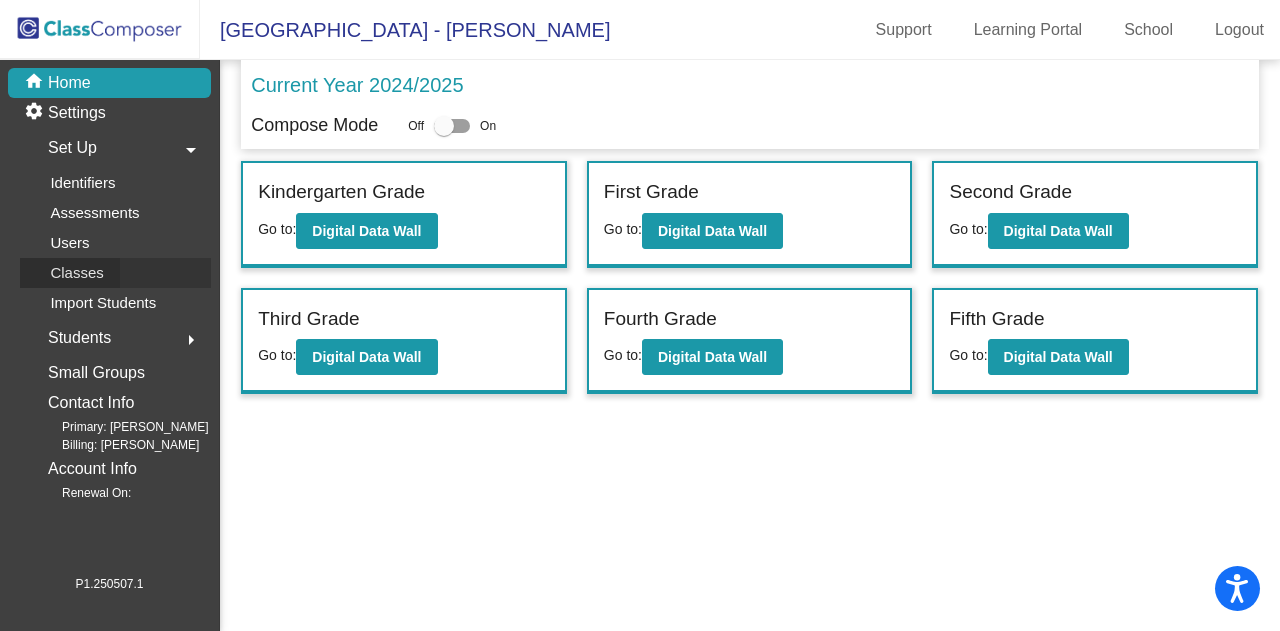 click on "Classes" 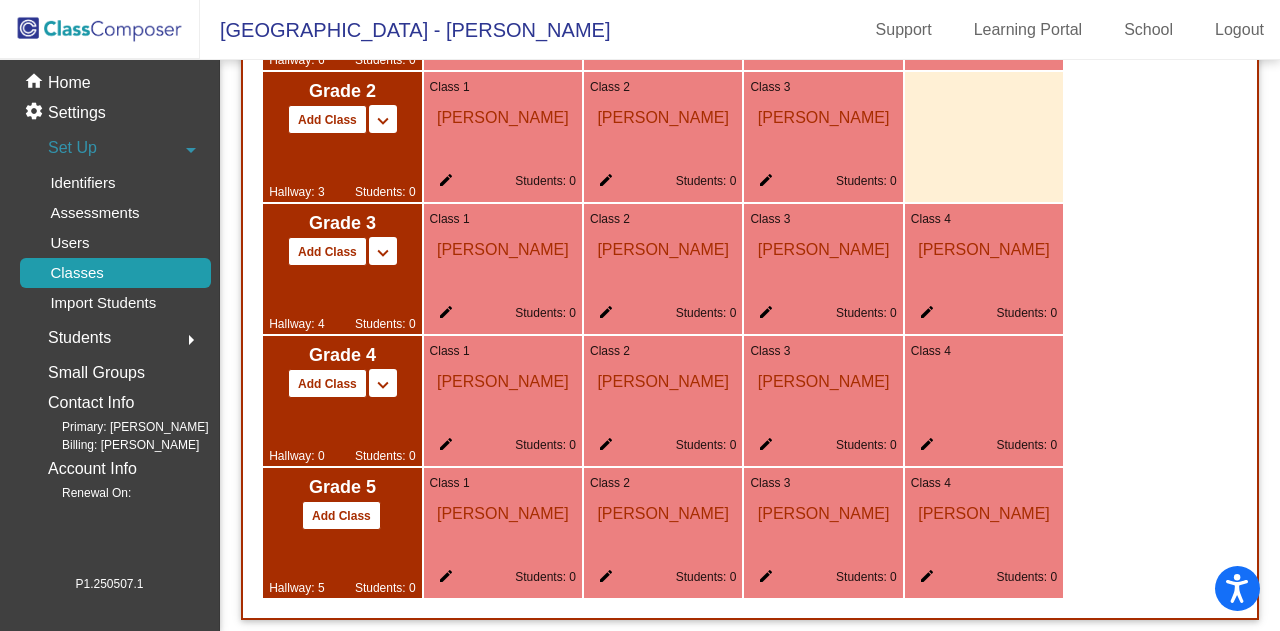 scroll, scrollTop: 1378, scrollLeft: 0, axis: vertical 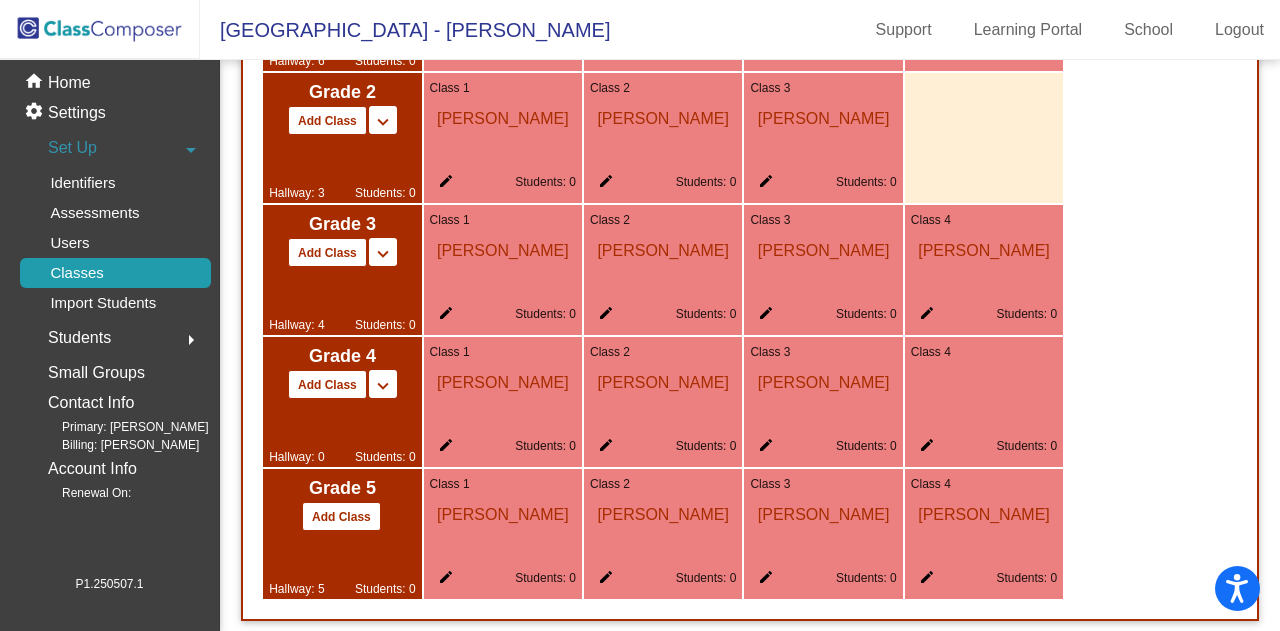 click on "edit" 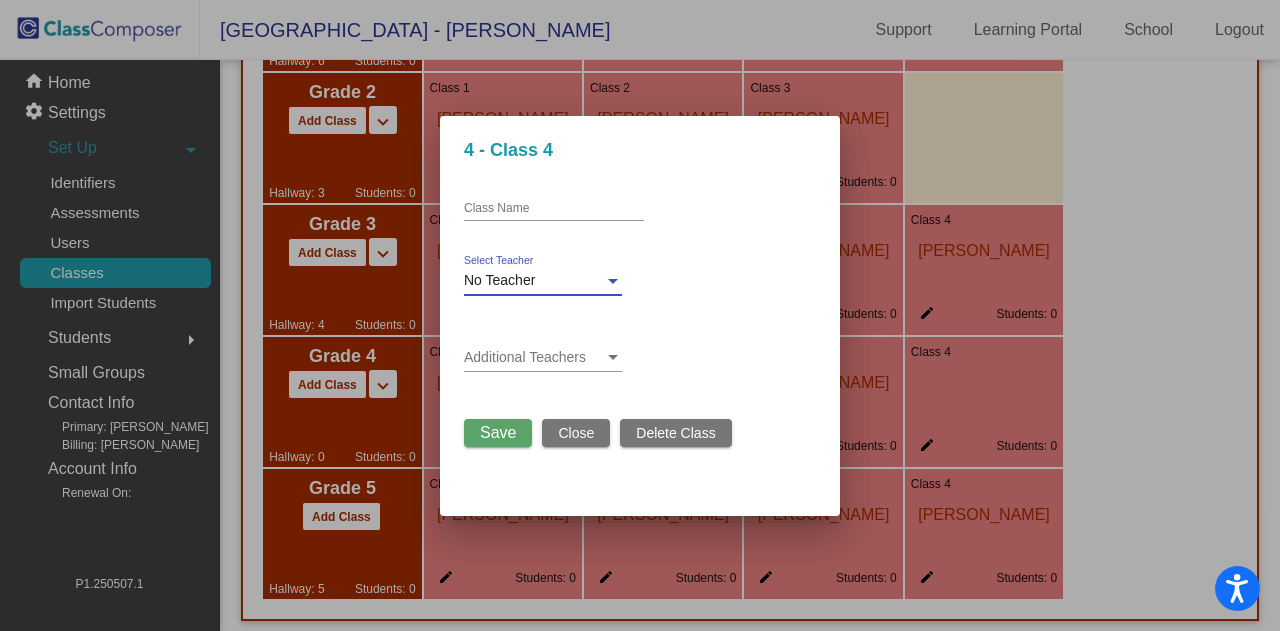 click on "No Teacher" at bounding box center (499, 280) 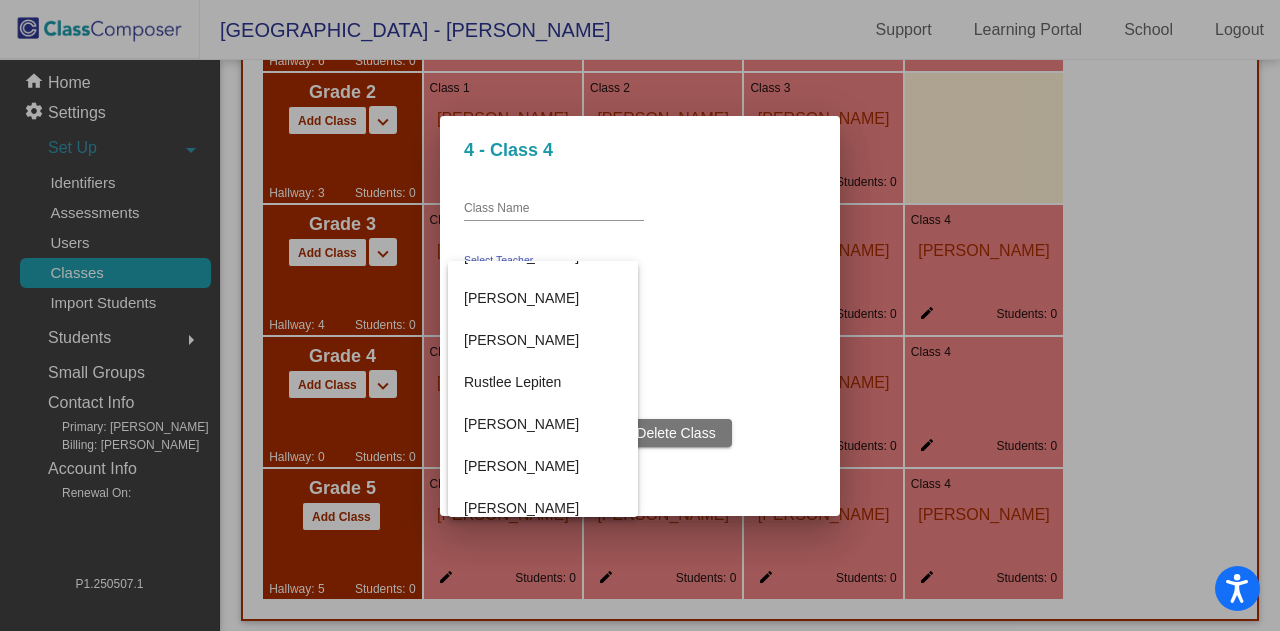 scroll, scrollTop: 962, scrollLeft: 0, axis: vertical 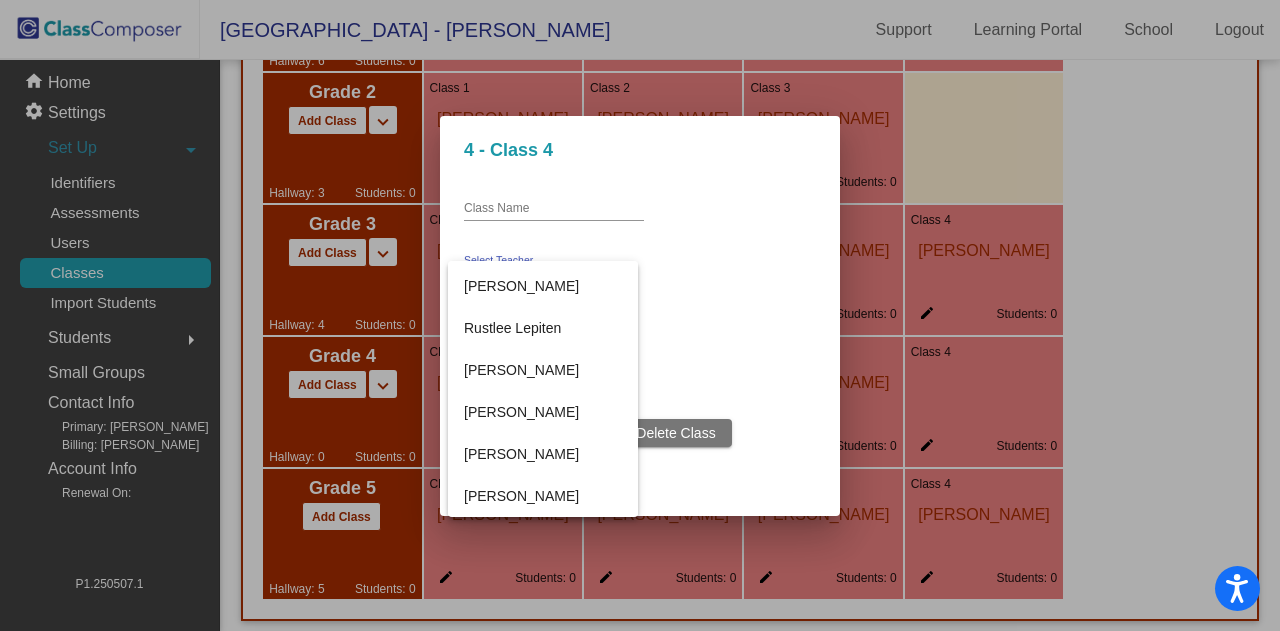 click at bounding box center [640, 315] 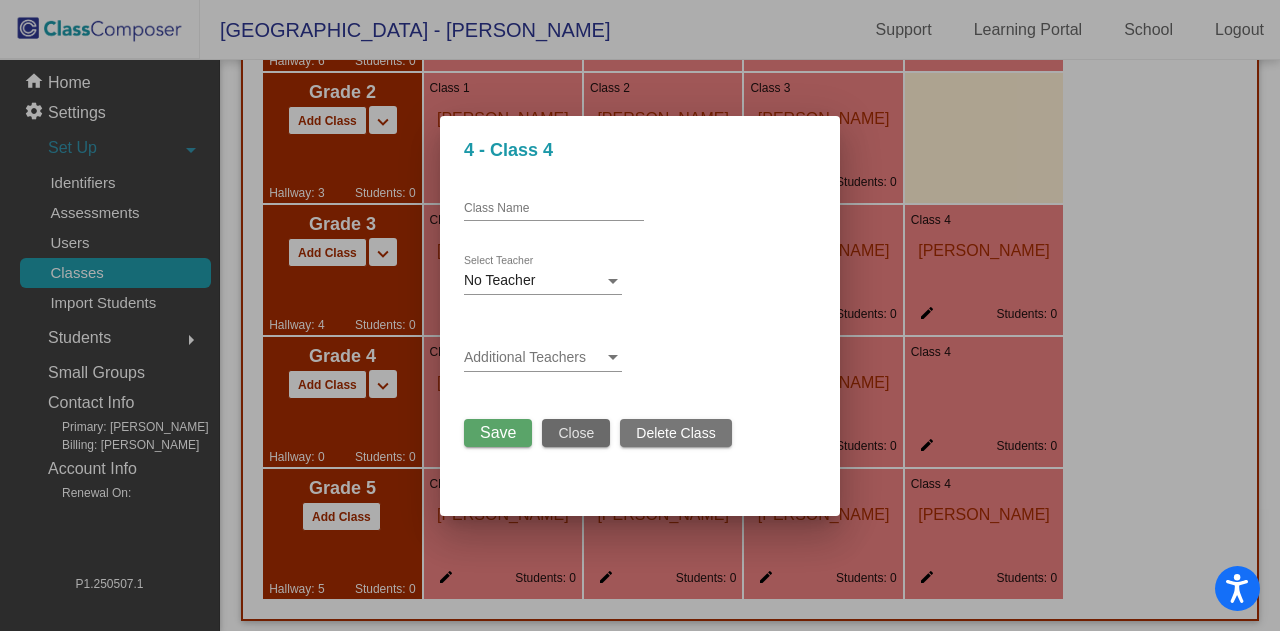 click on "Close" at bounding box center [576, 433] 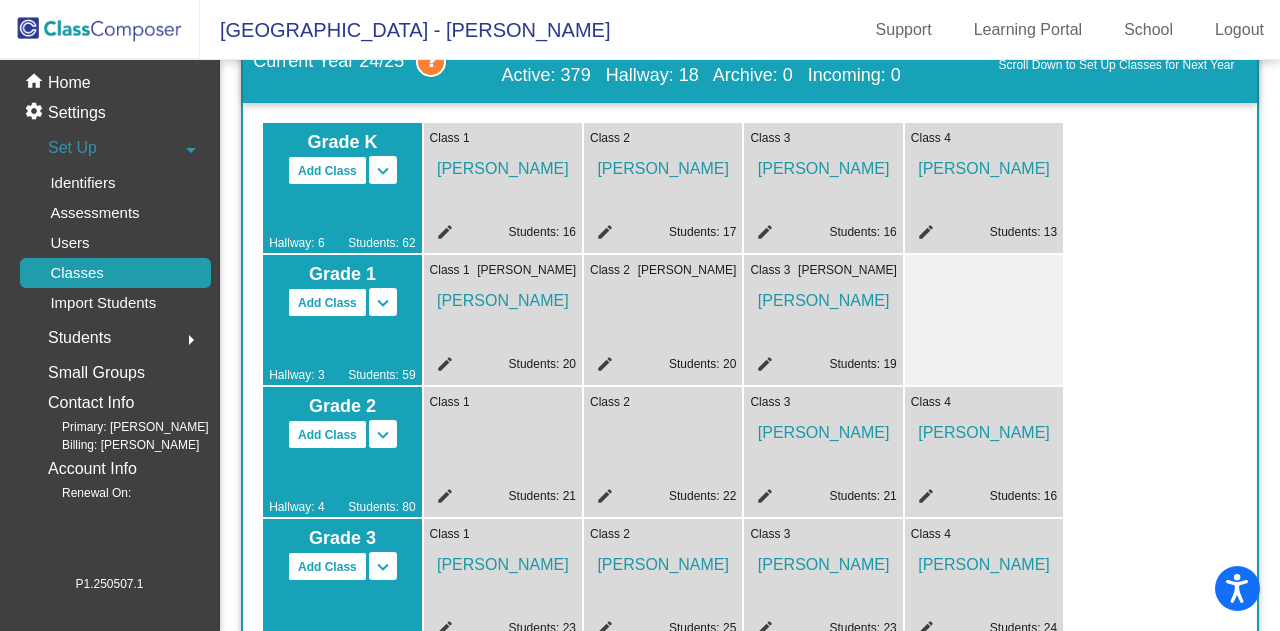 scroll, scrollTop: 0, scrollLeft: 0, axis: both 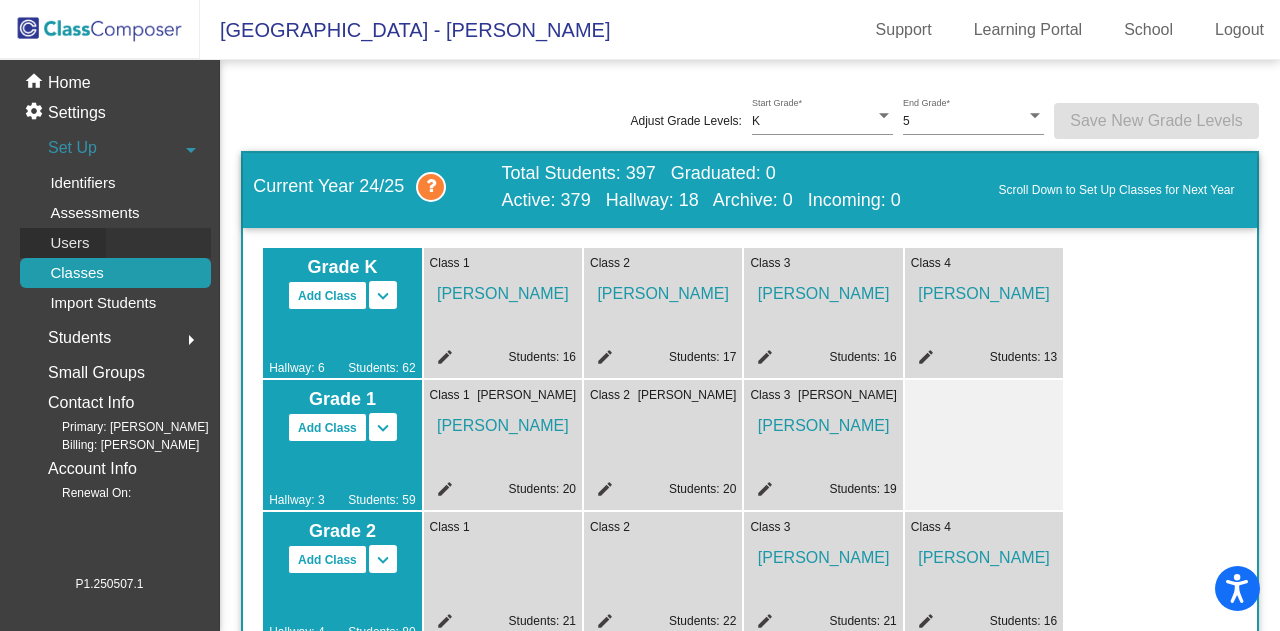 click on "Users" 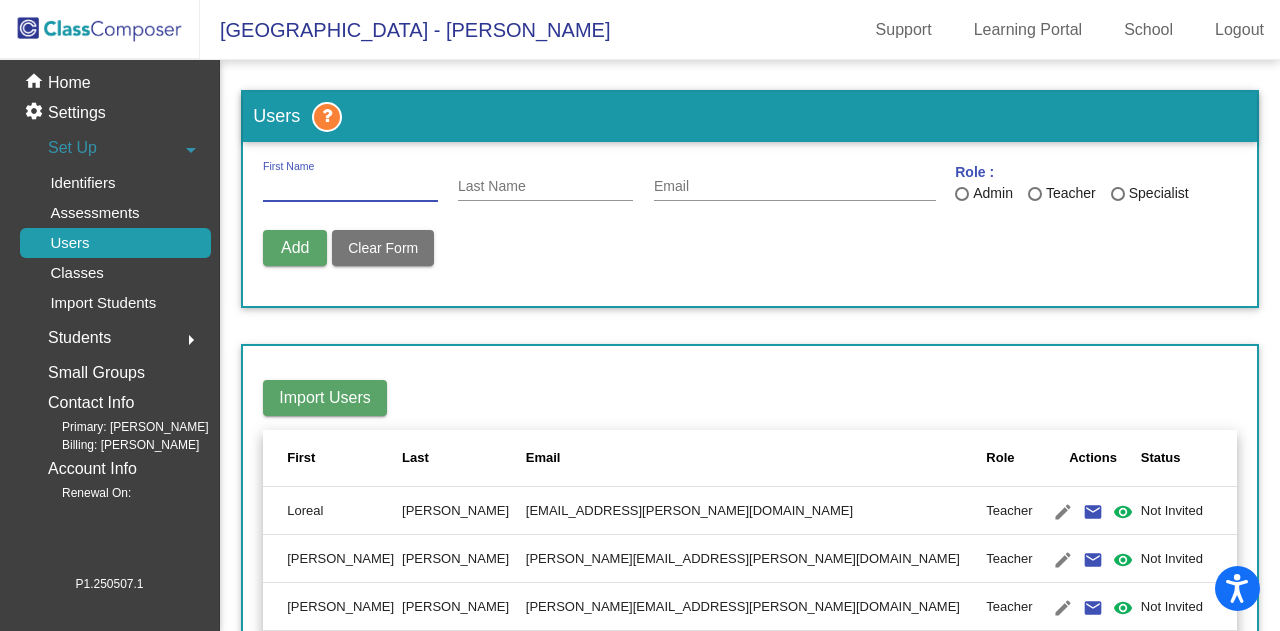 click on "First Name" at bounding box center [350, 187] 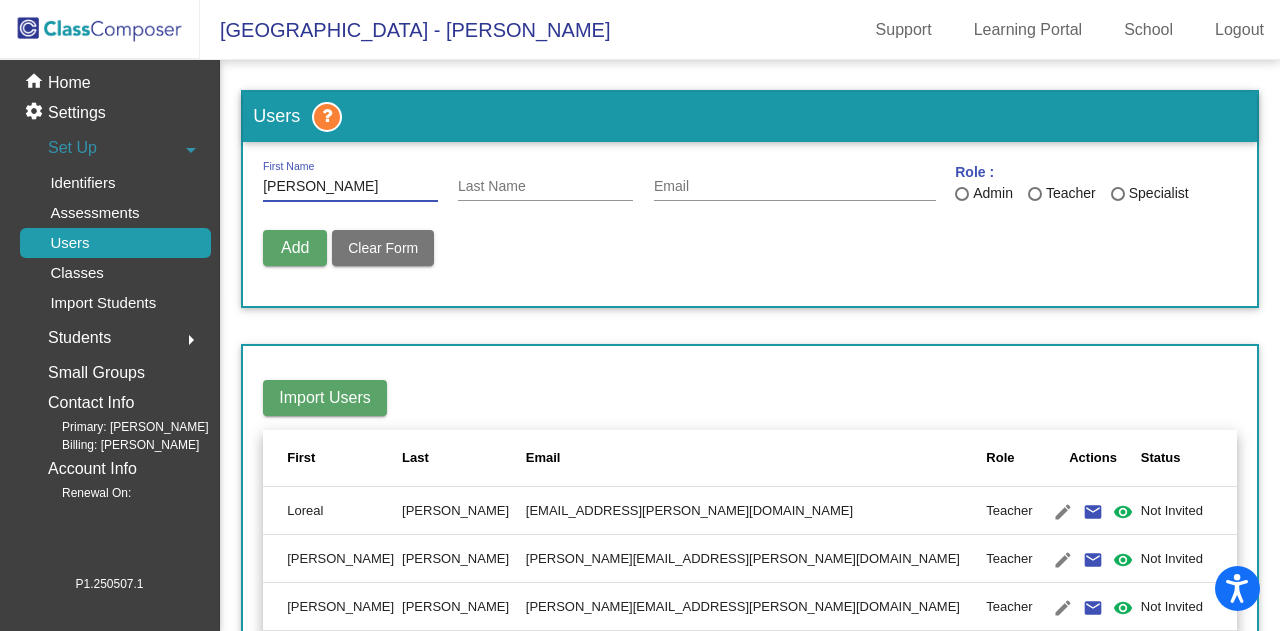 type on "[PERSON_NAME]" 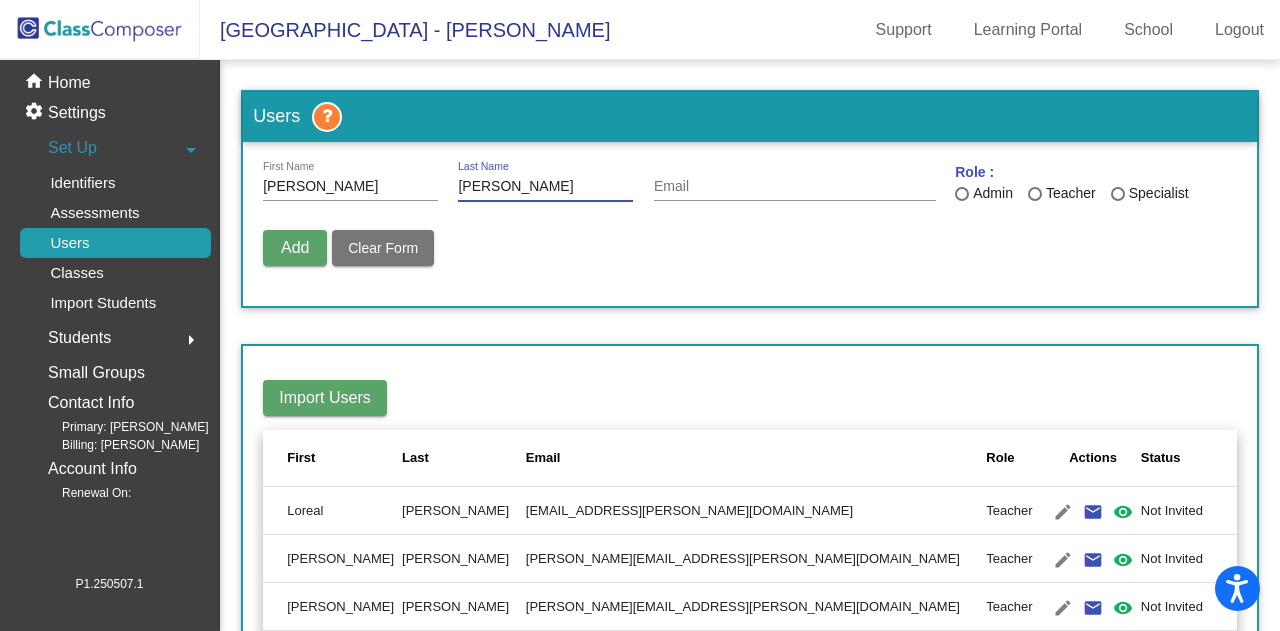 type on "[PERSON_NAME]" 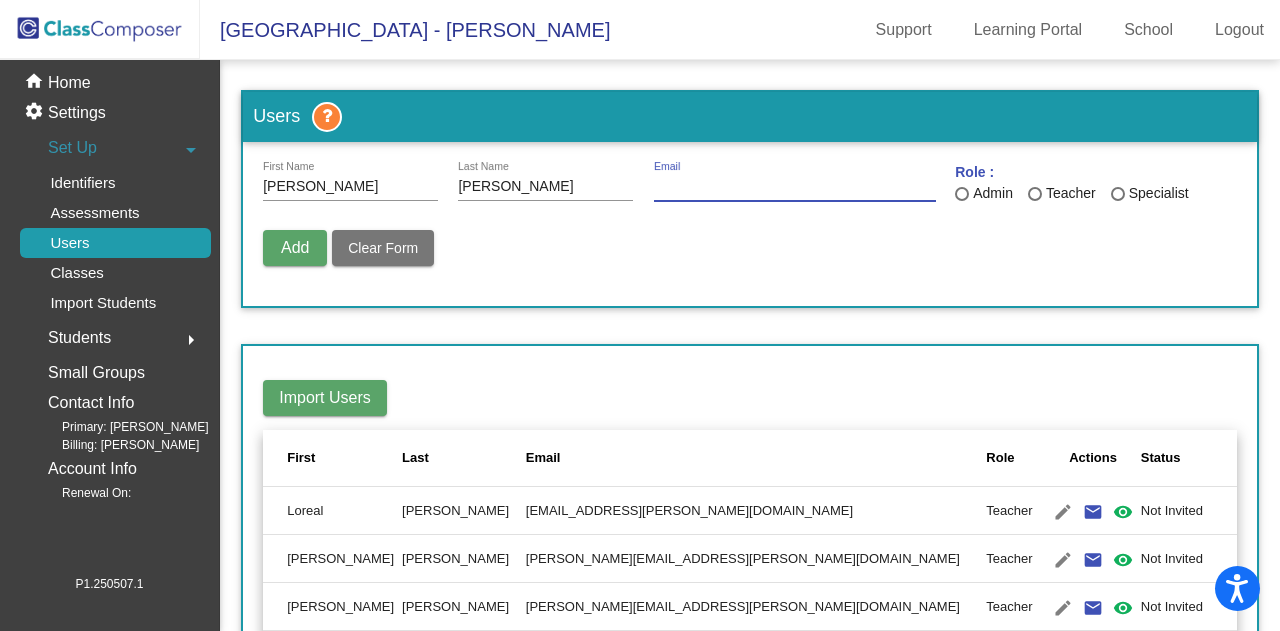 type on "i" 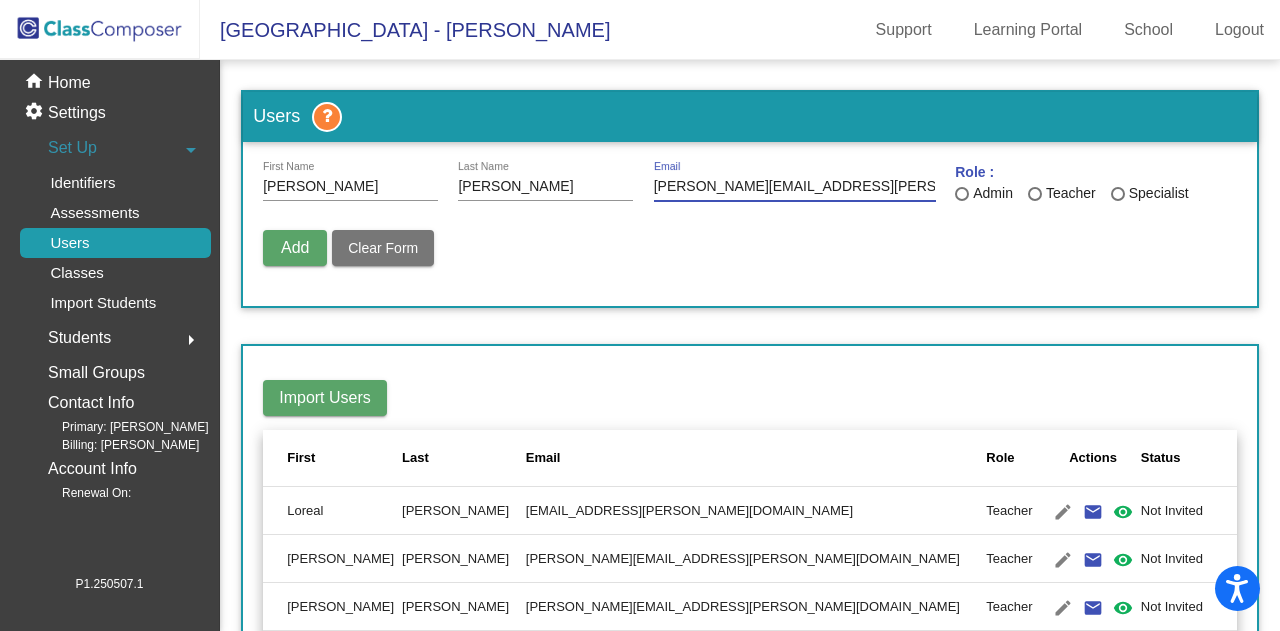 type on "[PERSON_NAME][EMAIL_ADDRESS][PERSON_NAME][DOMAIN_NAME]" 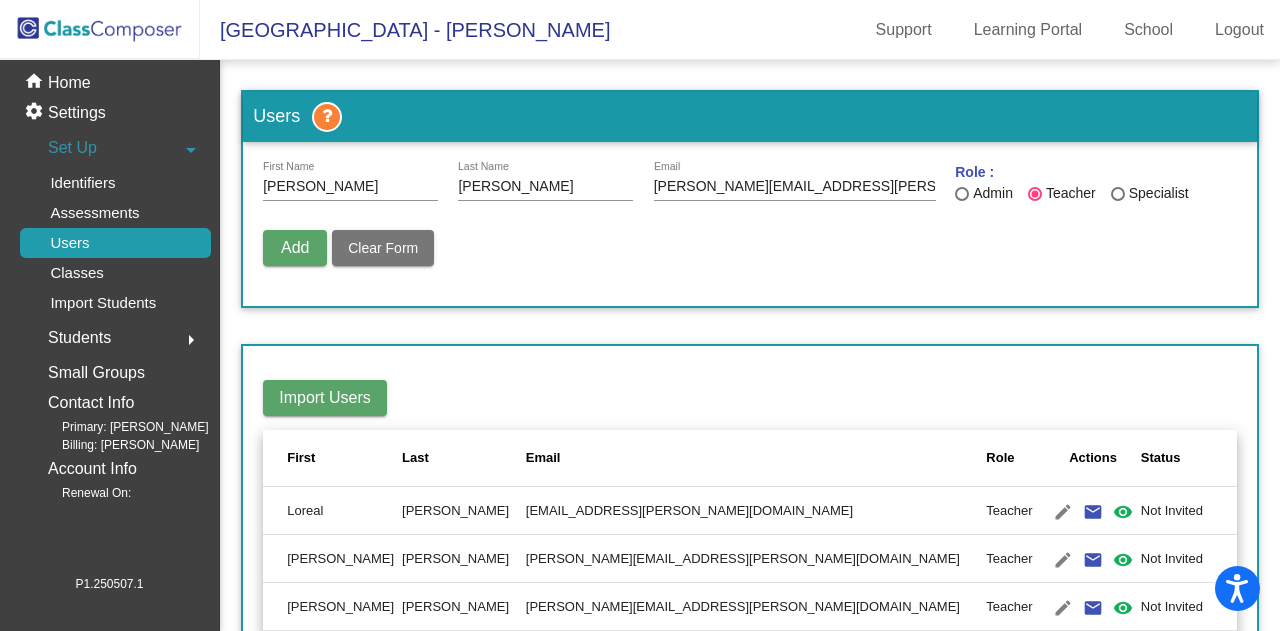 click on "Add" at bounding box center (295, 248) 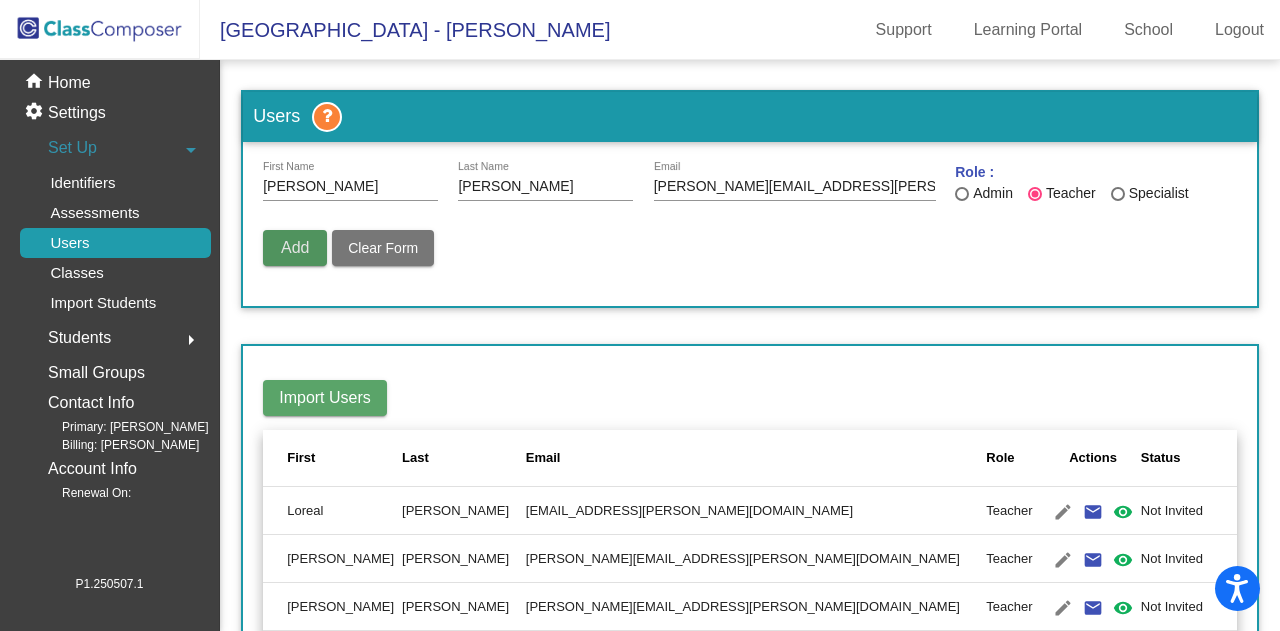 type 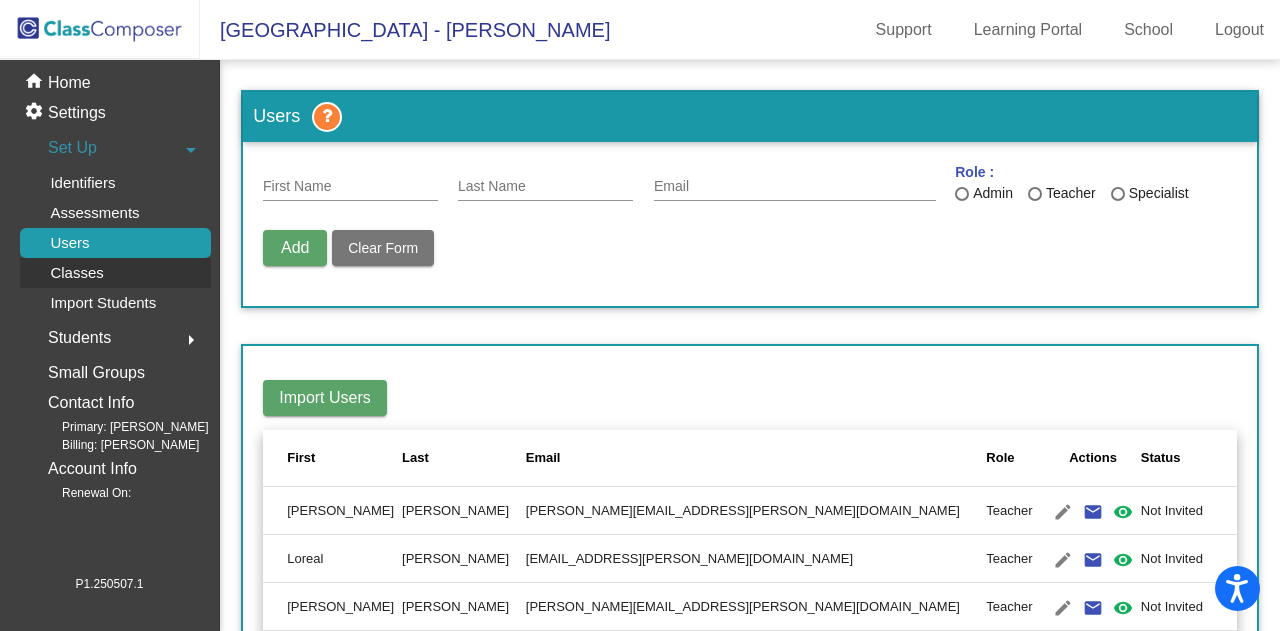 click on "Classes" 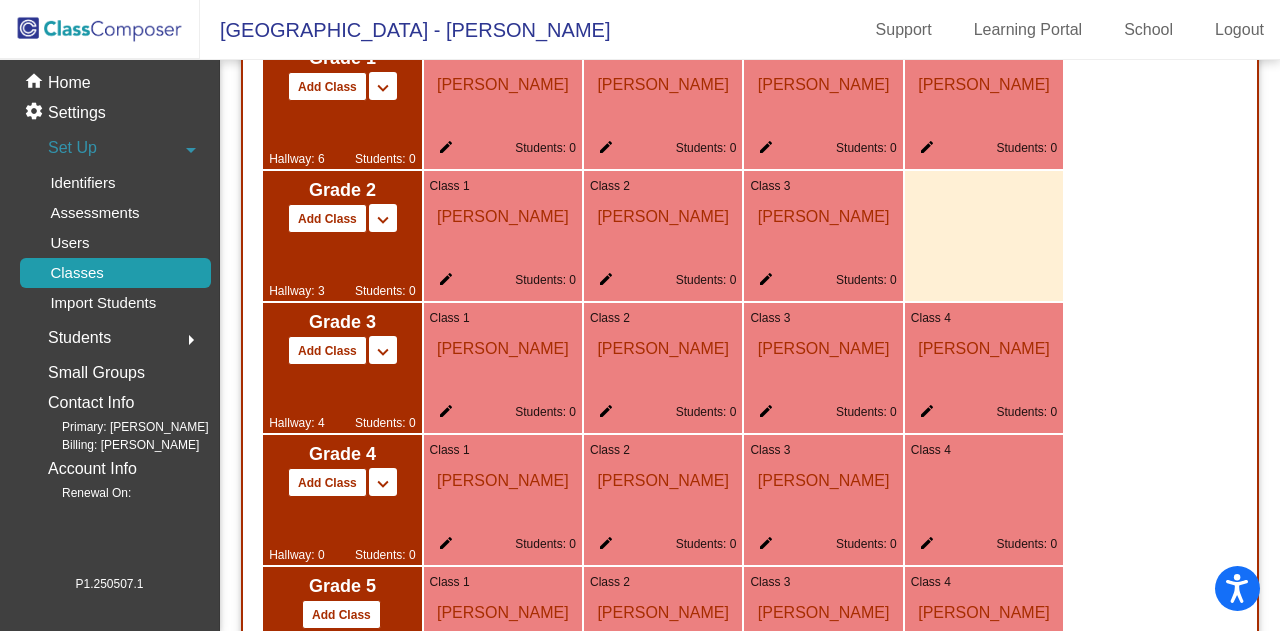 scroll, scrollTop: 1296, scrollLeft: 0, axis: vertical 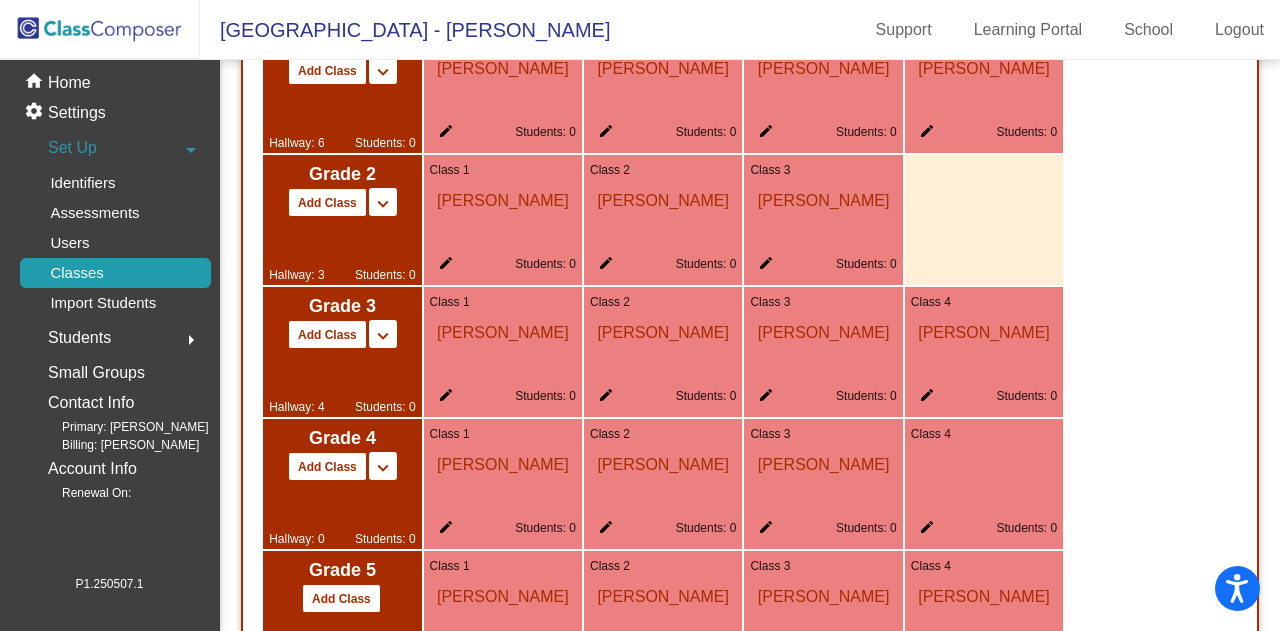click on "edit" 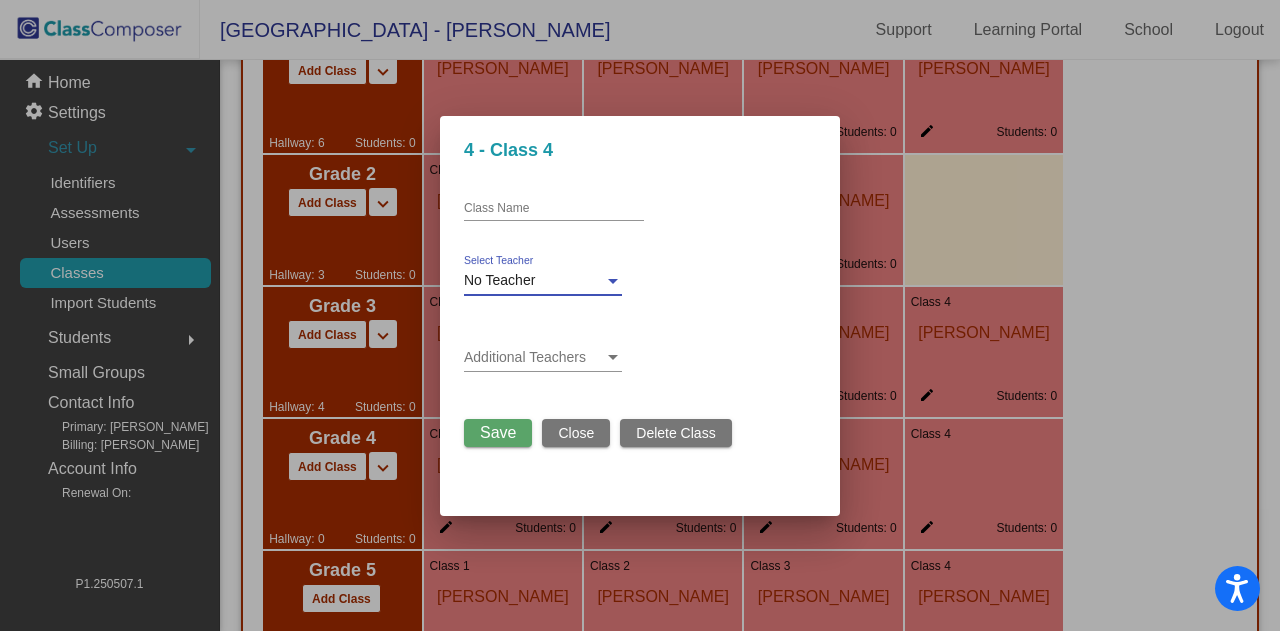 click on "No Teacher" at bounding box center (534, 281) 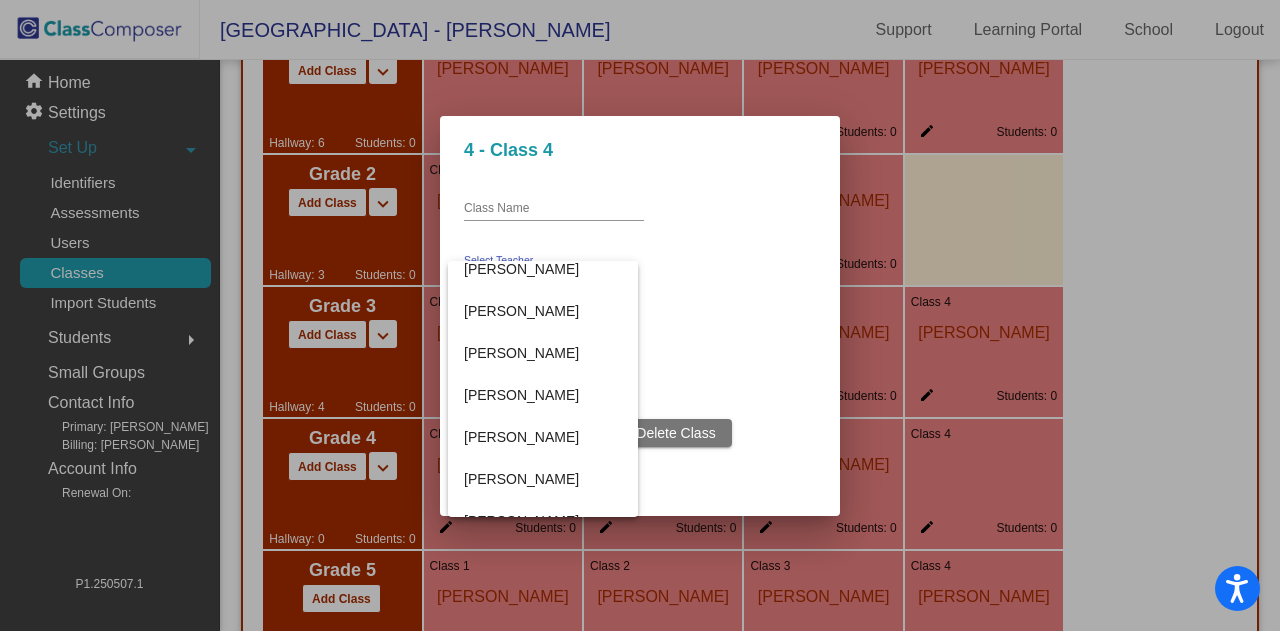 scroll, scrollTop: 558, scrollLeft: 0, axis: vertical 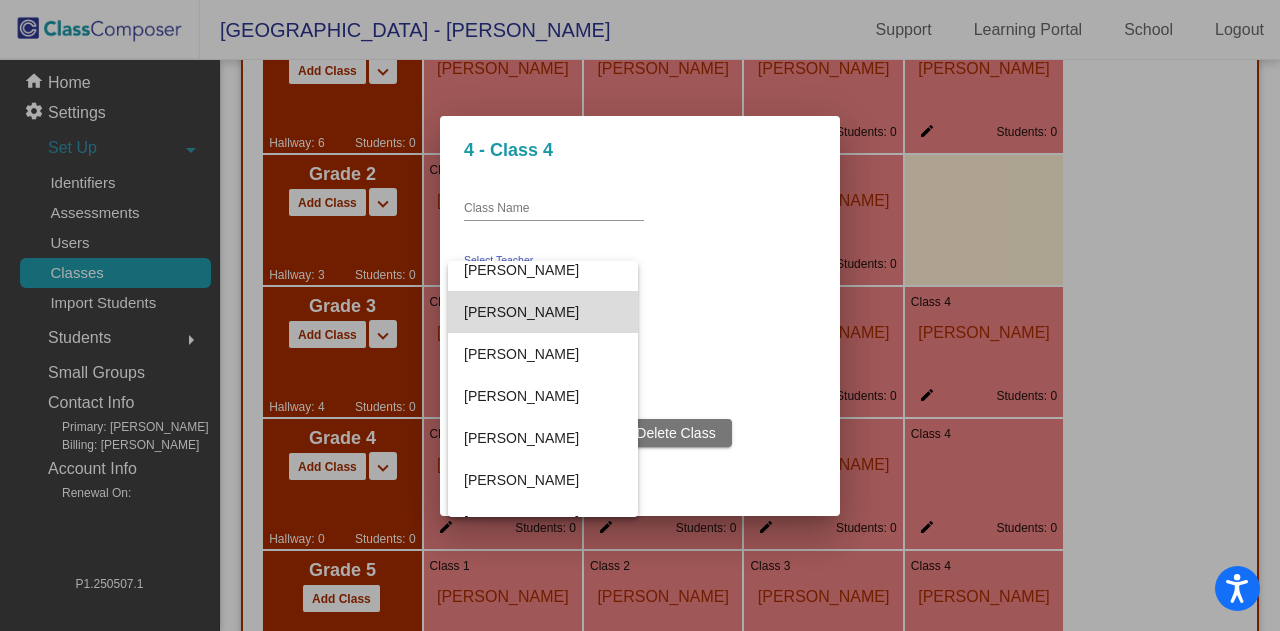 click on "[PERSON_NAME]" at bounding box center (543, 312) 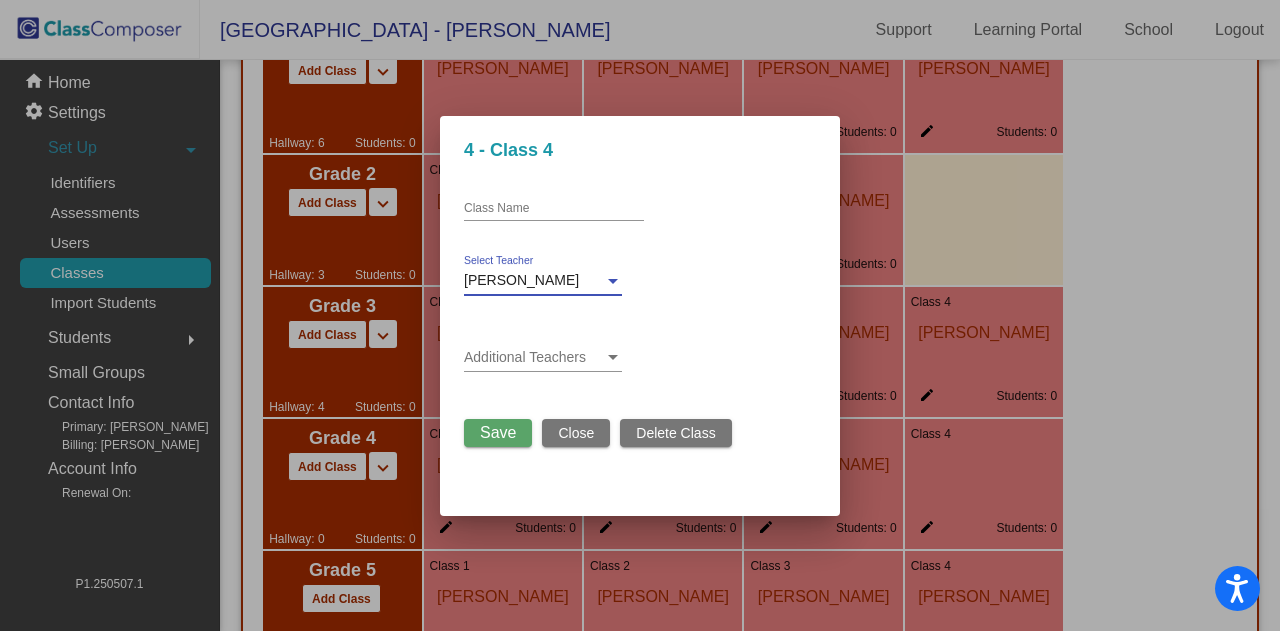 click on "Save" at bounding box center [498, 433] 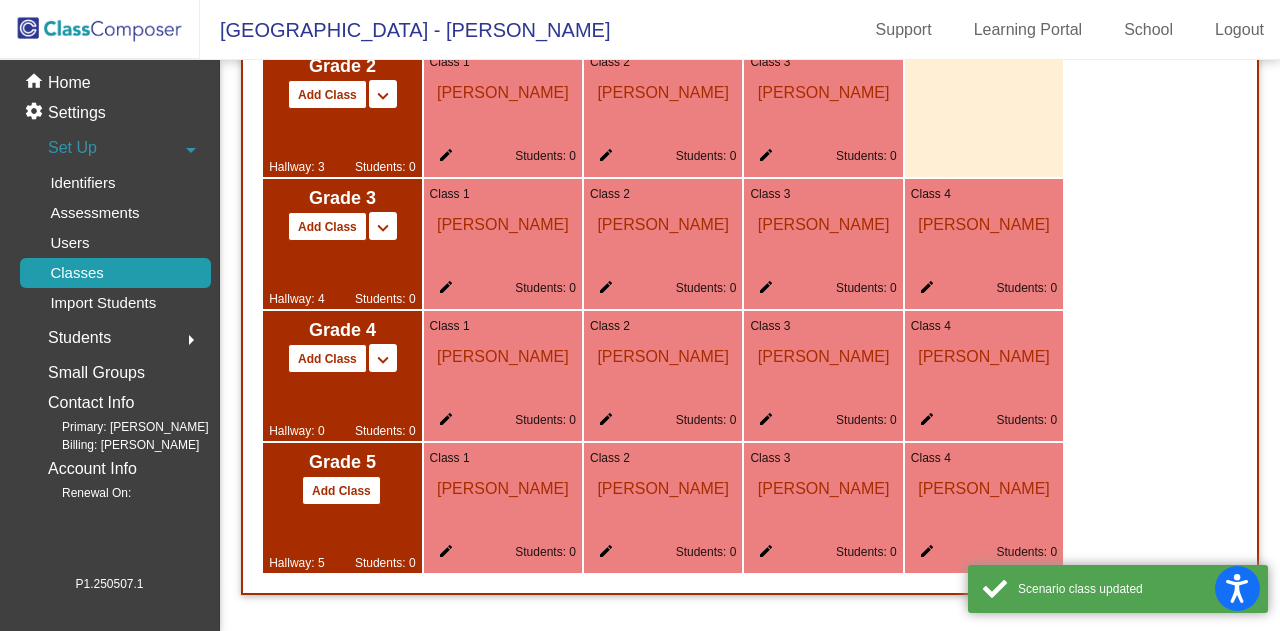 scroll, scrollTop: 1402, scrollLeft: 0, axis: vertical 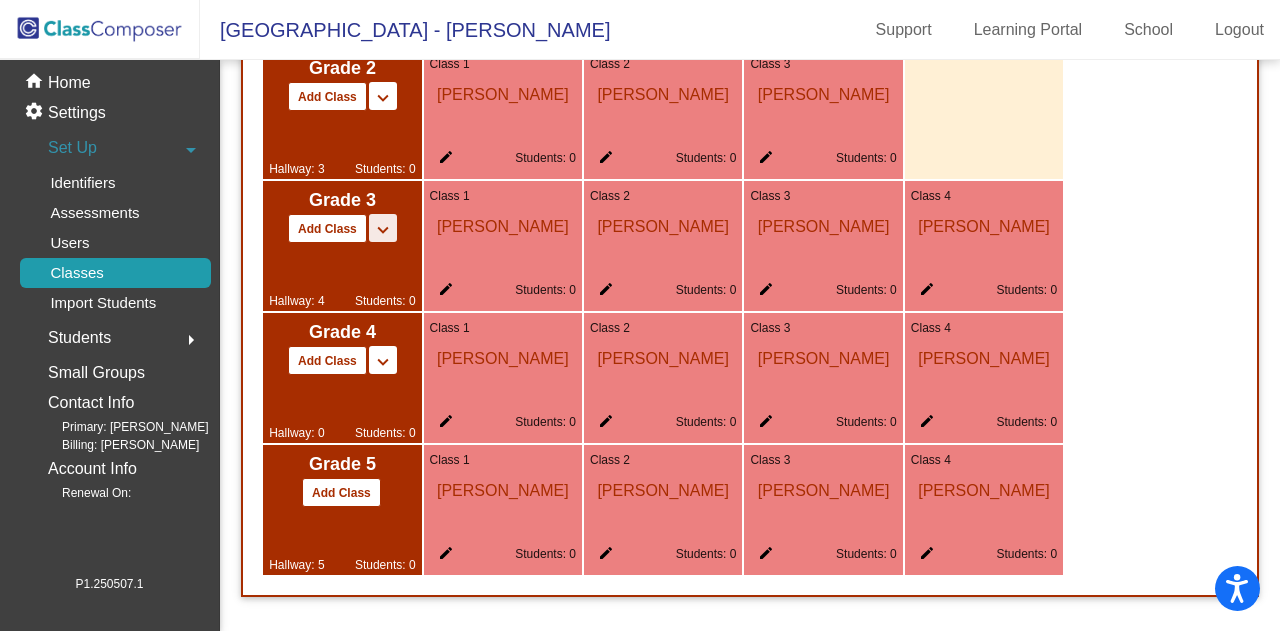 click on "keyboard_arrow_down" at bounding box center (383, 230) 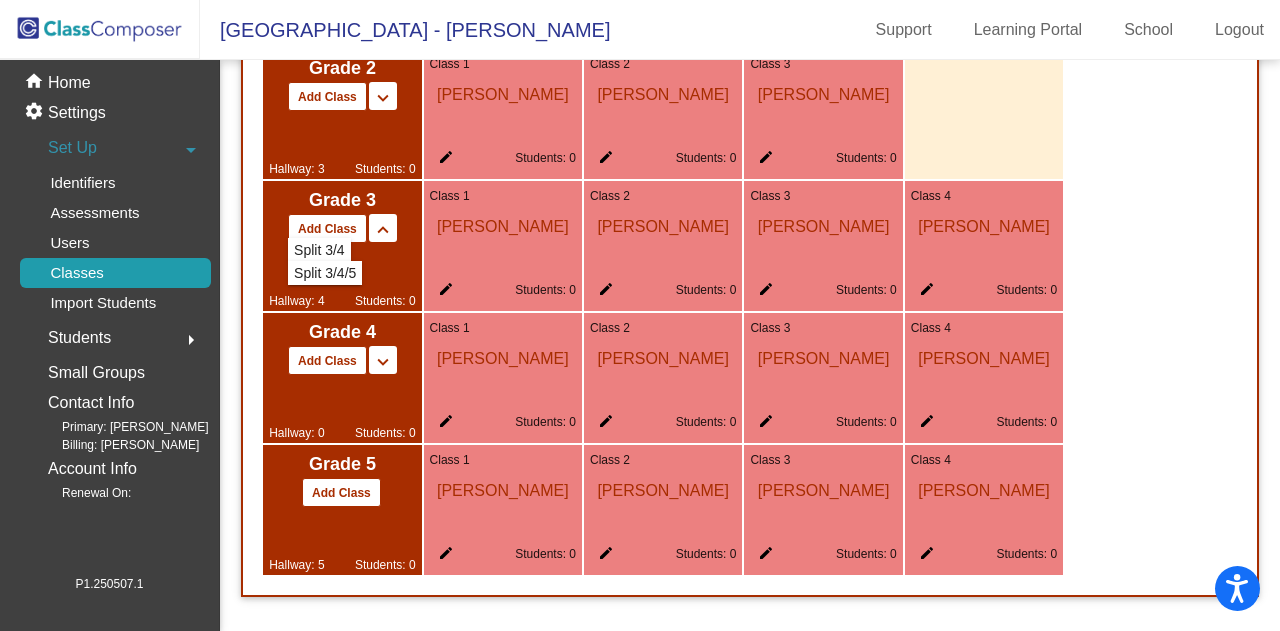 click on "Grade K   Add Class   Split K/1   Split K/1/2  keyboard_arrow_down keyboard_arrow_up  Hallway: 0   Students: 0  Class 1  [PERSON_NAME] edit Students: 0 Class 2  [PERSON_NAME] edit Students: 0 Class 3  [PERSON_NAME] edit Students: 0 Class 4  [PERSON_NAME] edit Students: 0  Grade 1   Add Class   Split 1/2   Split 1/2/3  keyboard_arrow_down keyboard_arrow_up  Hallway: 6   Students: 0  Class 1  [PERSON_NAME] edit Students: 0 Class 2  [PERSON_NAME] edit Students: 0 Class 3  [PERSON_NAME] edit Students: 0 Class 4  [PERSON_NAME] edit Students: 0  Grade 2   Add Class   Split 2/3   Split 2/3/4  keyboard_arrow_down keyboard_arrow_up  Hallway: 3   Students: 0  Class 1  [PERSON_NAME] edit Students: 0 Class 2  [PERSON_NAME] edit Students: 0 Class 3  [PERSON_NAME] edit Students: 0  Grade 3   Add Class   Split 3/4   Split 3/4/5  keyboard_arrow_down keyboard_arrow_up  Hallway: 4   Students: 0  Class 1  [PERSON_NAME] edit Students: 0 Class 2  [PERSON_NAME] edit Students: 0 Class 3  [PERSON_NAME] edit" 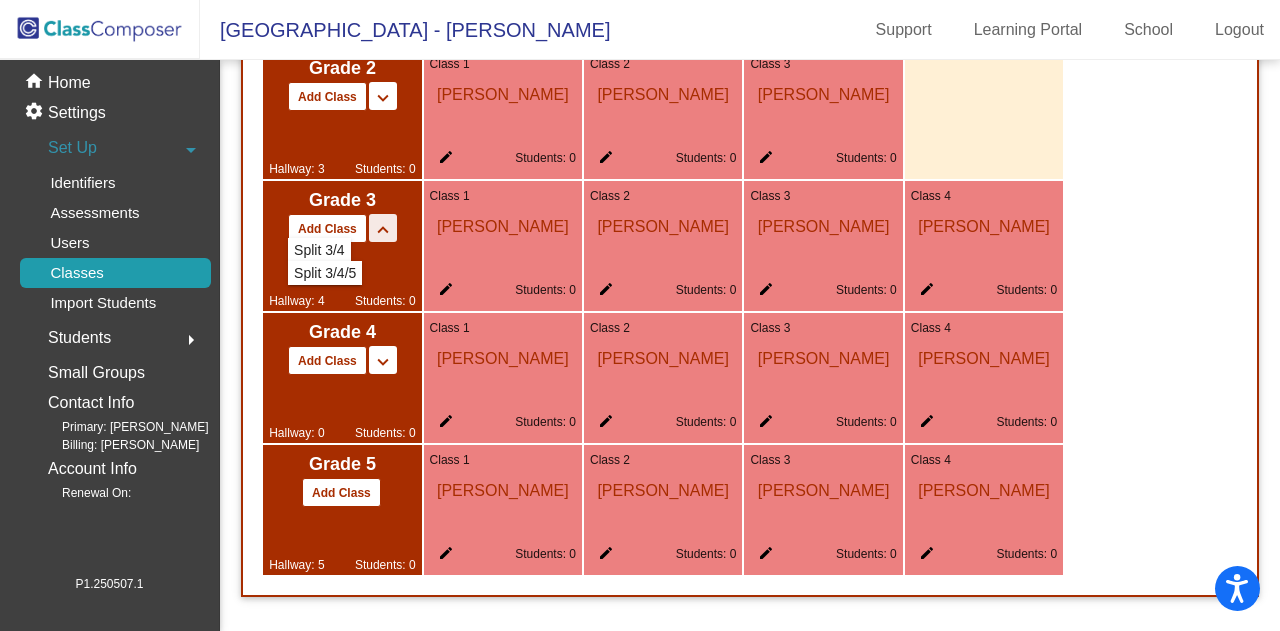 click on "keyboard_arrow_up" at bounding box center (383, 230) 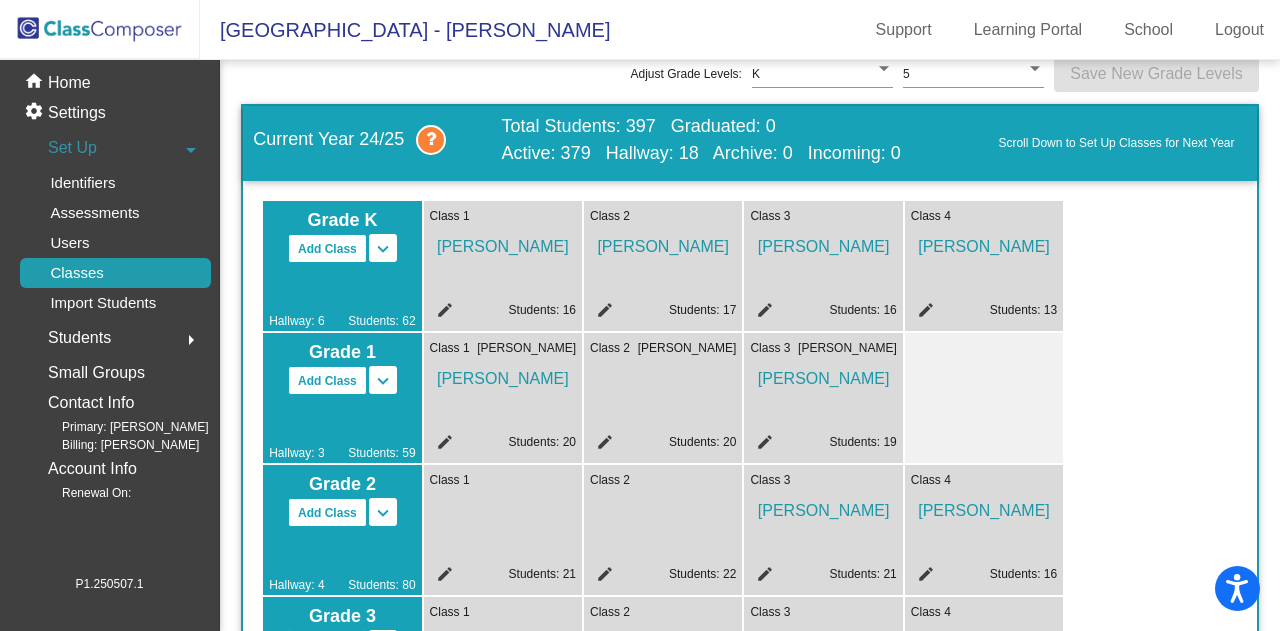 scroll, scrollTop: 0, scrollLeft: 0, axis: both 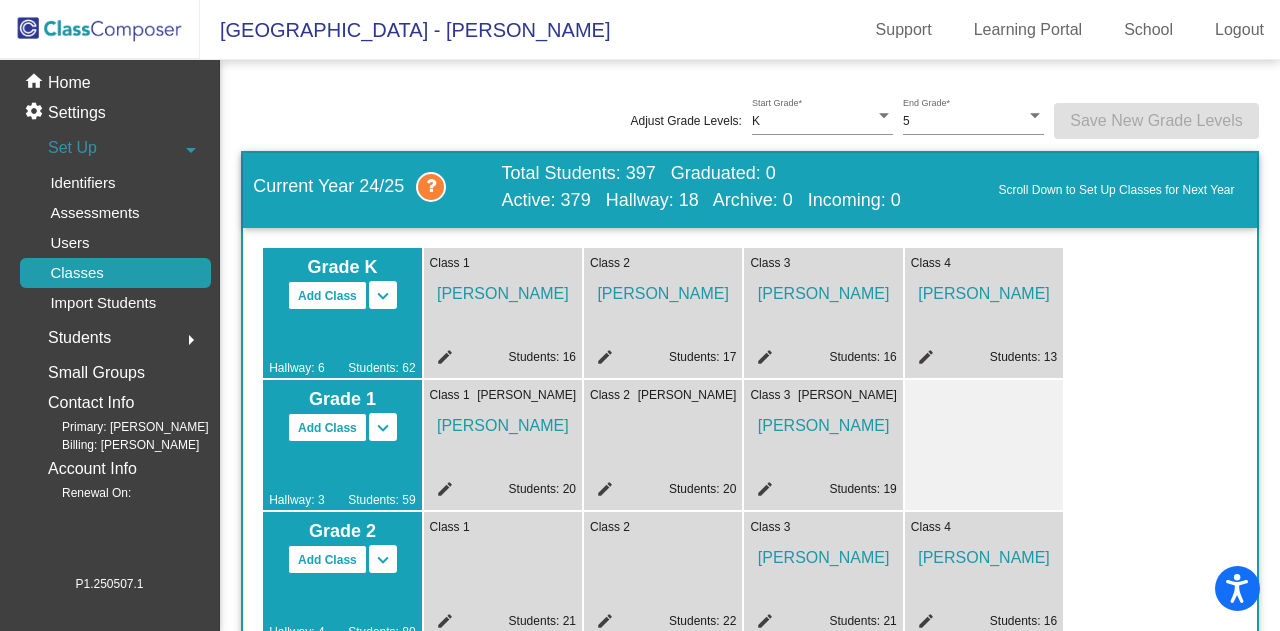 click on "Current Year 24/25" 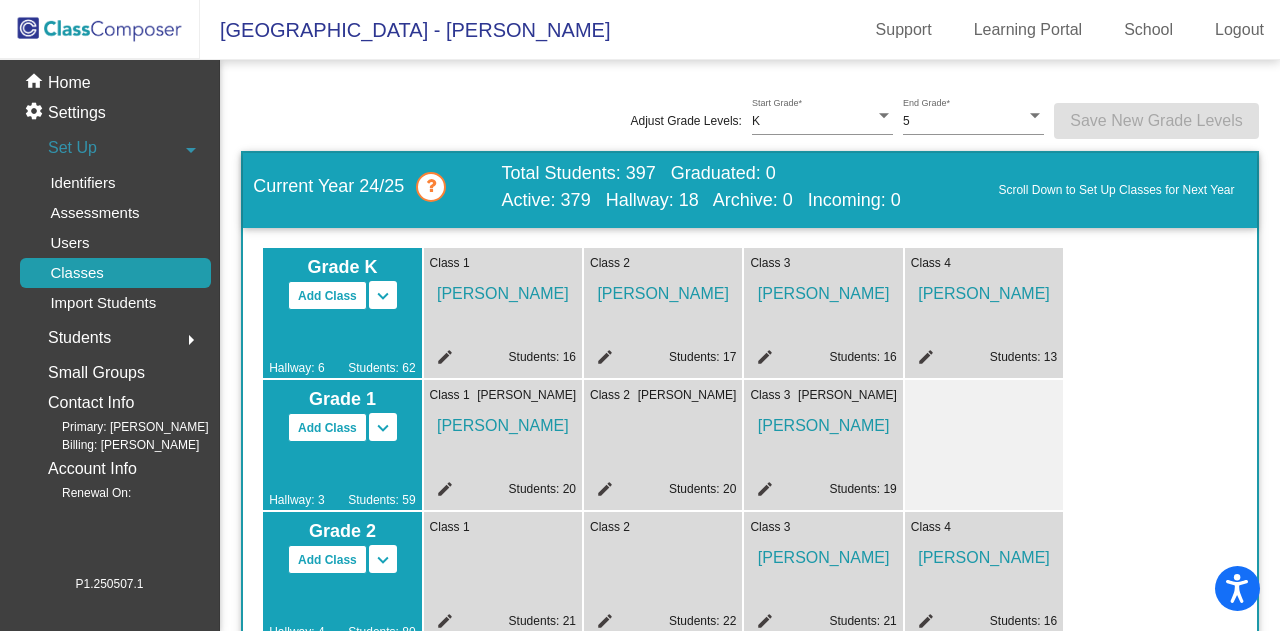 click 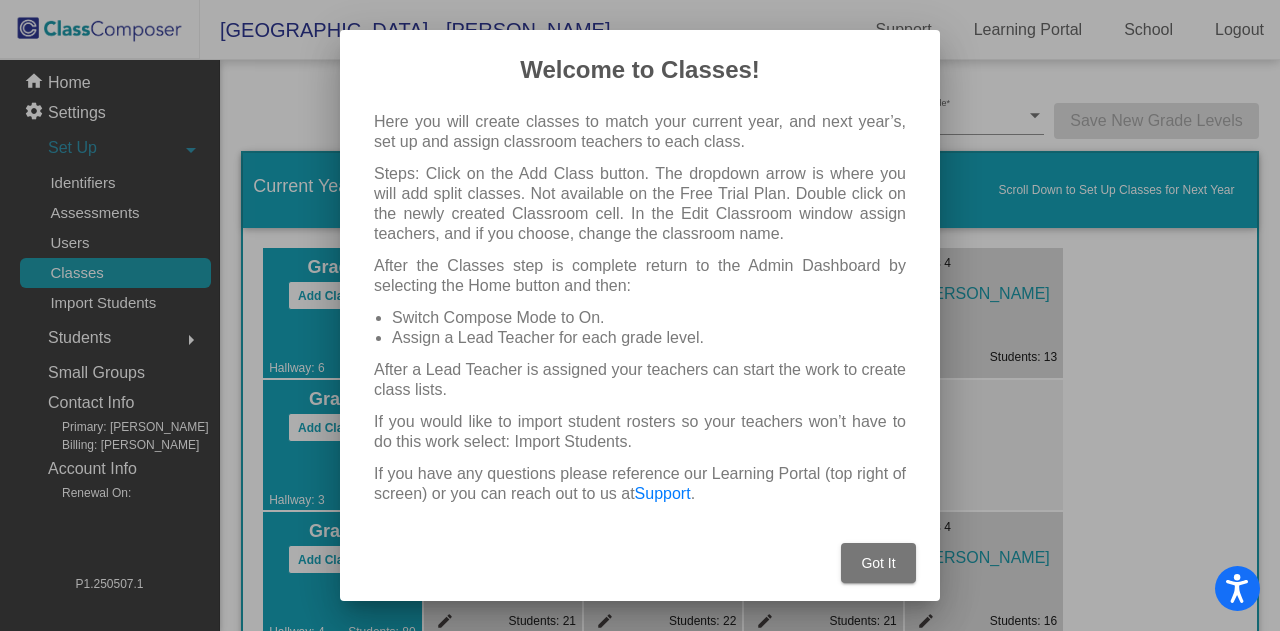 scroll, scrollTop: 13, scrollLeft: 0, axis: vertical 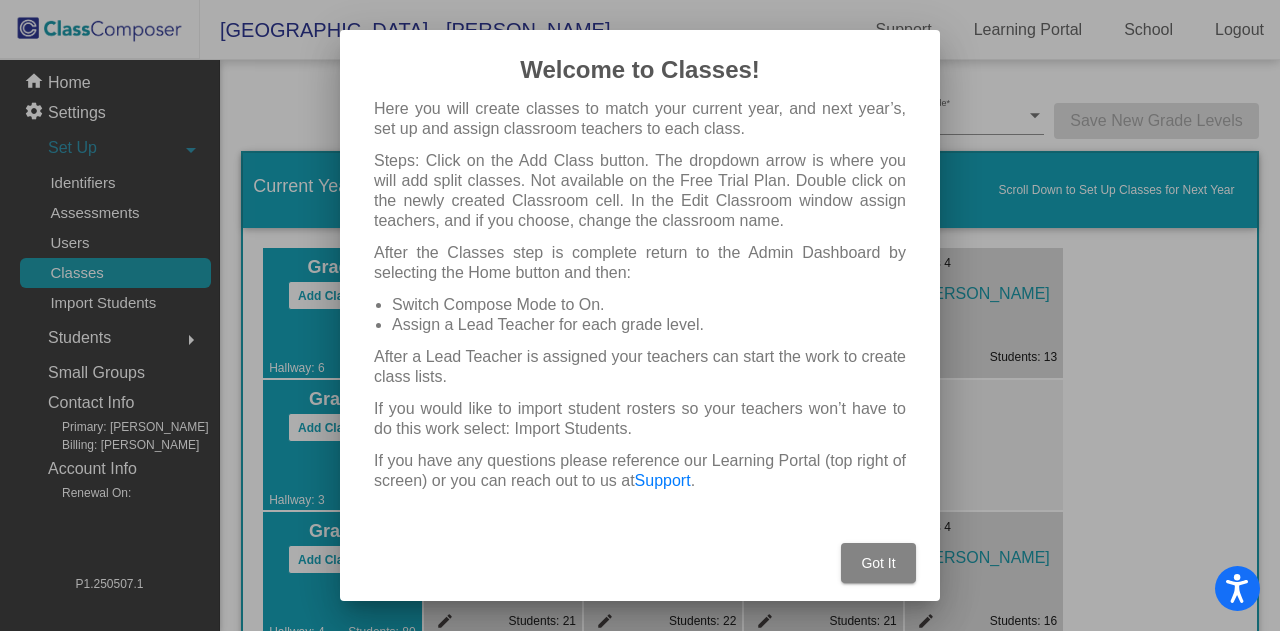 click on "Got It" at bounding box center [878, 563] 